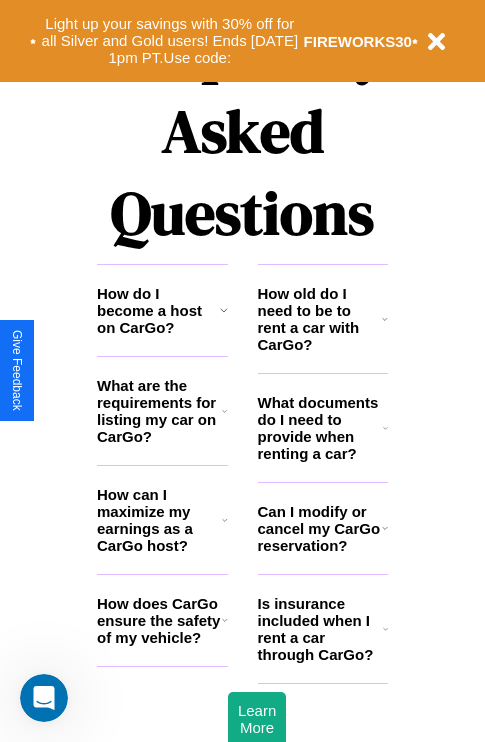 scroll, scrollTop: 2423, scrollLeft: 0, axis: vertical 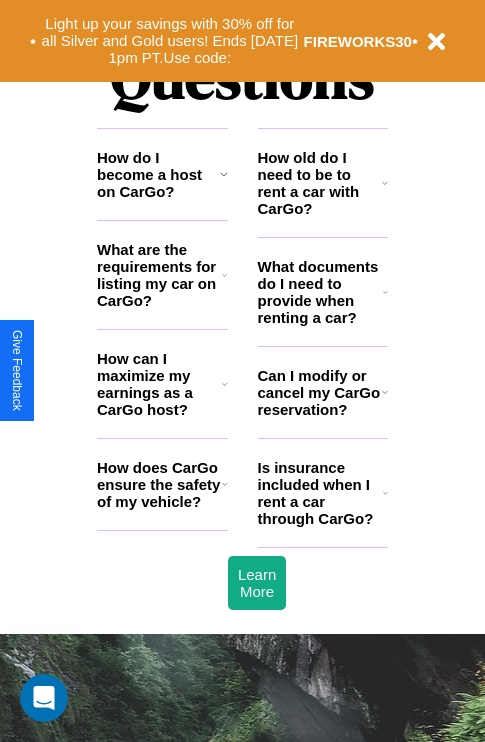 click on "Is insurance included when I rent a car through CarGo?" at bounding box center (320, 493) 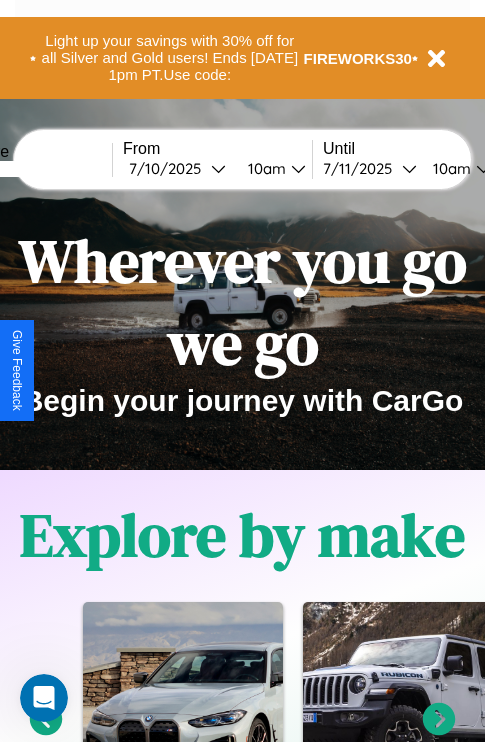 scroll, scrollTop: 0, scrollLeft: 0, axis: both 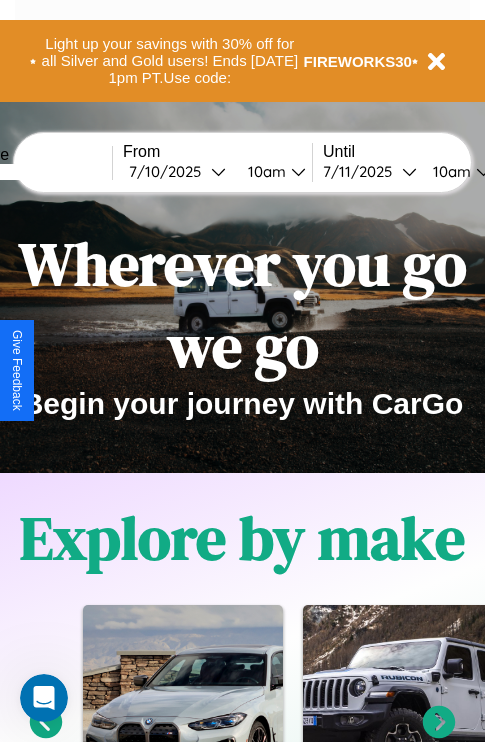click at bounding box center (37, 172) 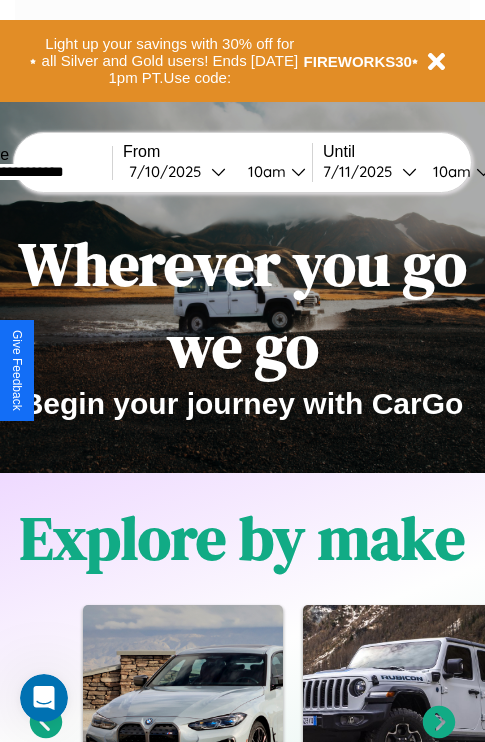 type on "**********" 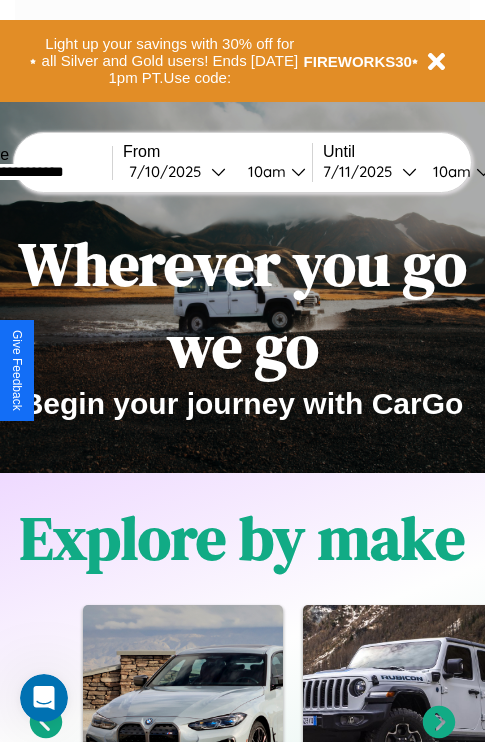 click on "[DATE]" at bounding box center (170, 171) 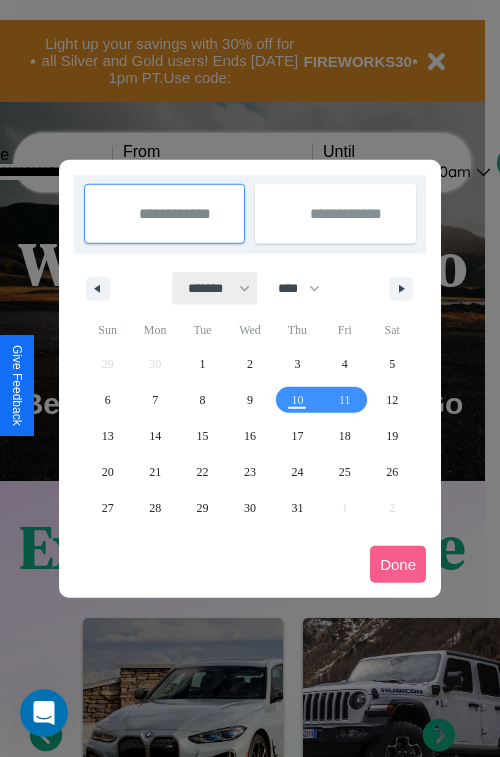 click on "******* ******** ***** ***** *** **** **** ****** ********* ******* ******** ********" at bounding box center (215, 288) 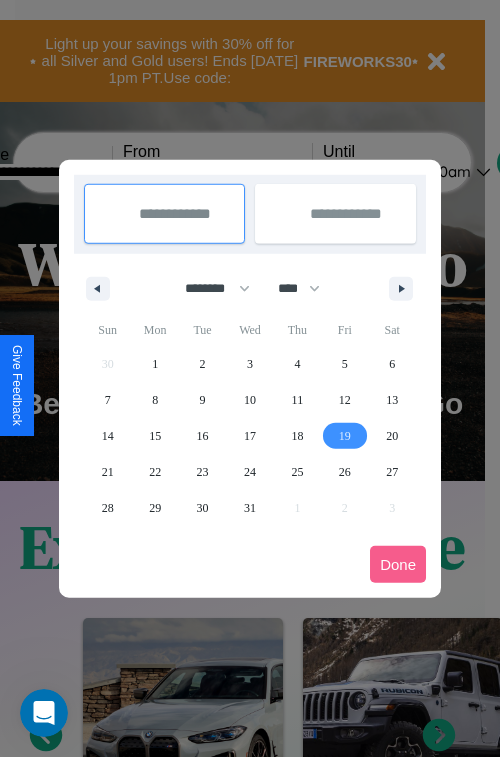click on "19" at bounding box center [345, 436] 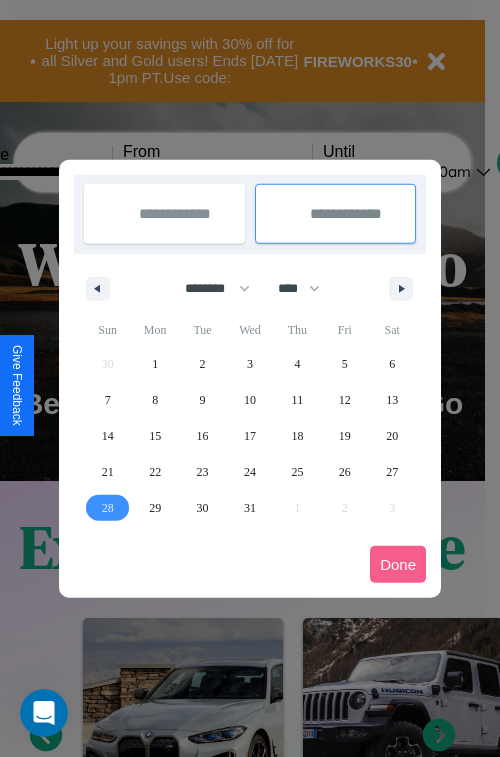 click on "28" at bounding box center (108, 508) 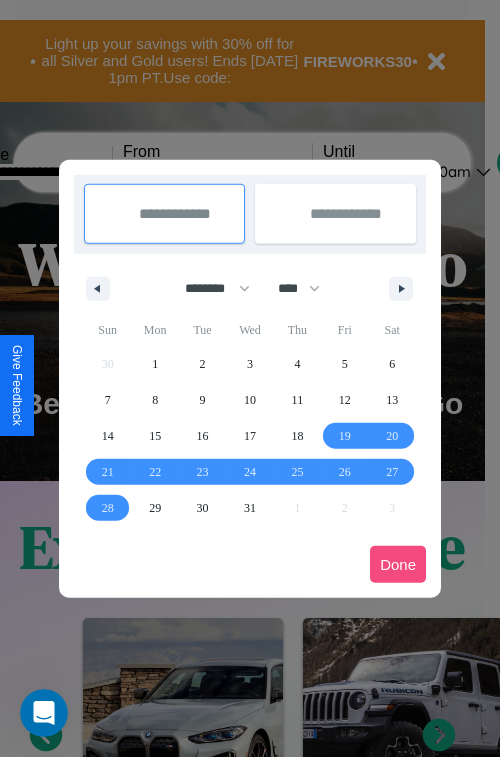 click on "Done" at bounding box center [398, 564] 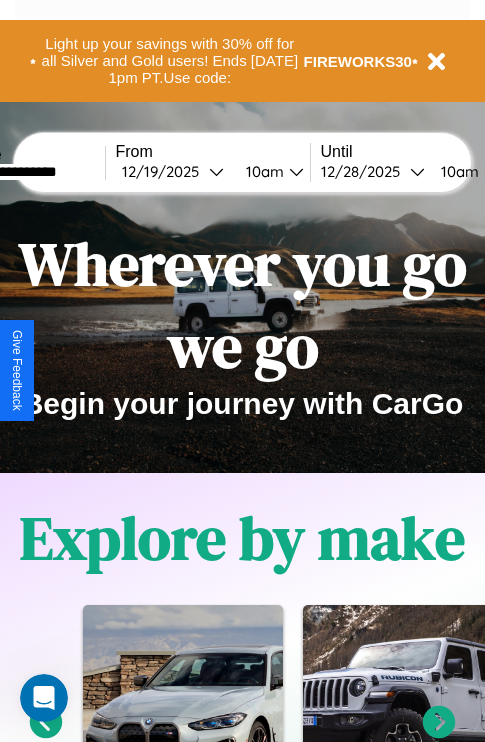 scroll, scrollTop: 0, scrollLeft: 81, axis: horizontal 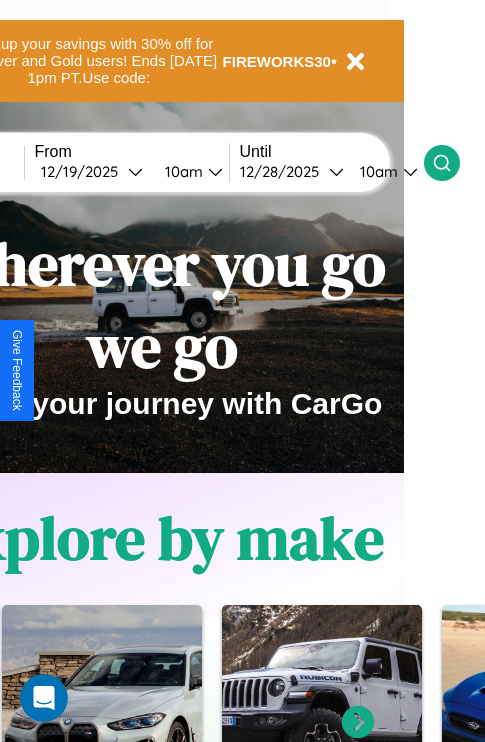 click 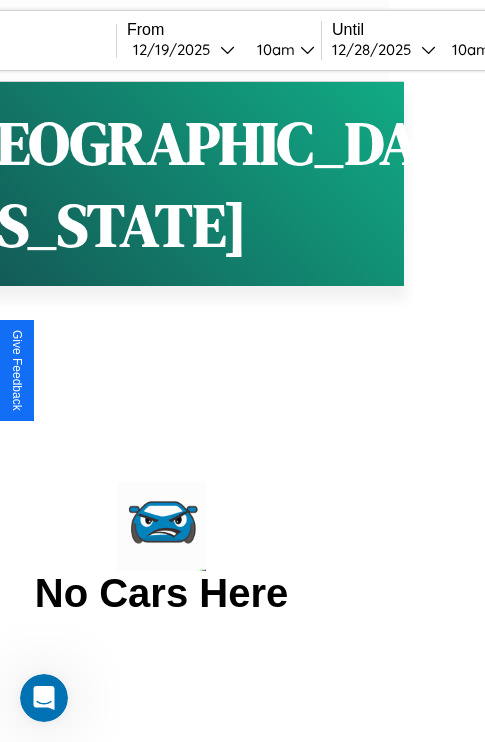 scroll, scrollTop: 0, scrollLeft: 0, axis: both 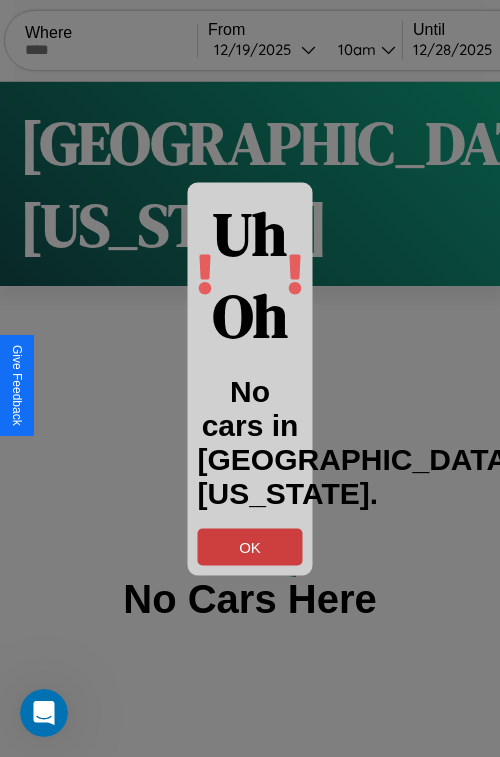 click on "OK" at bounding box center (250, 546) 